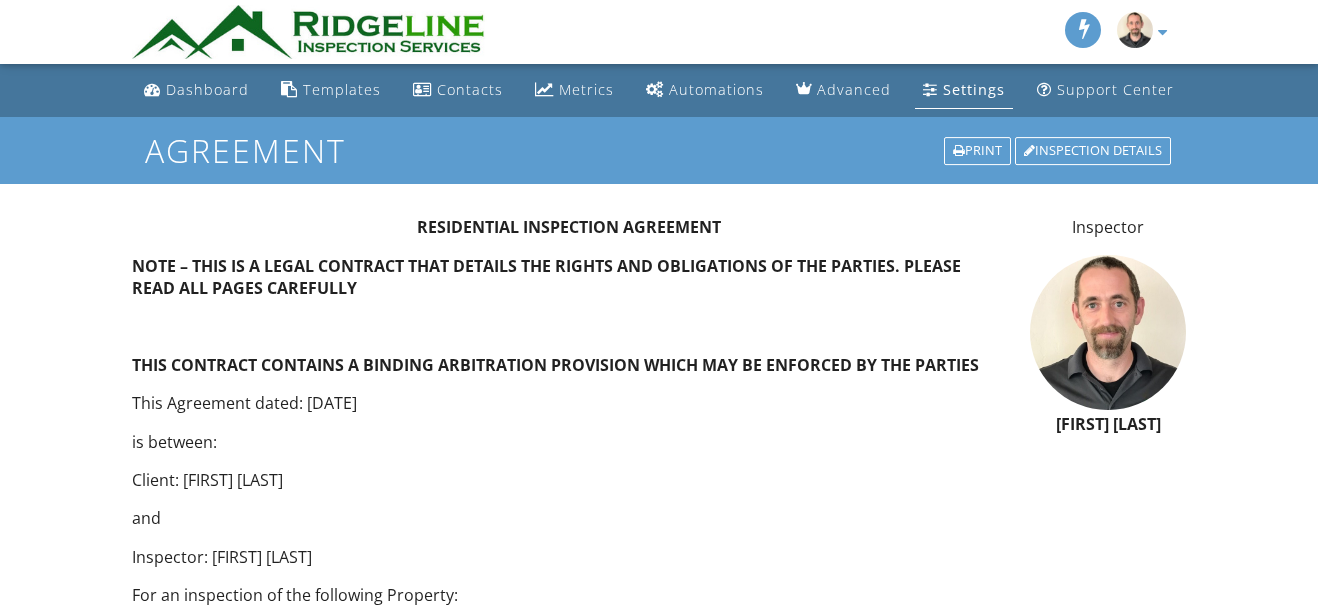 scroll, scrollTop: 454, scrollLeft: 0, axis: vertical 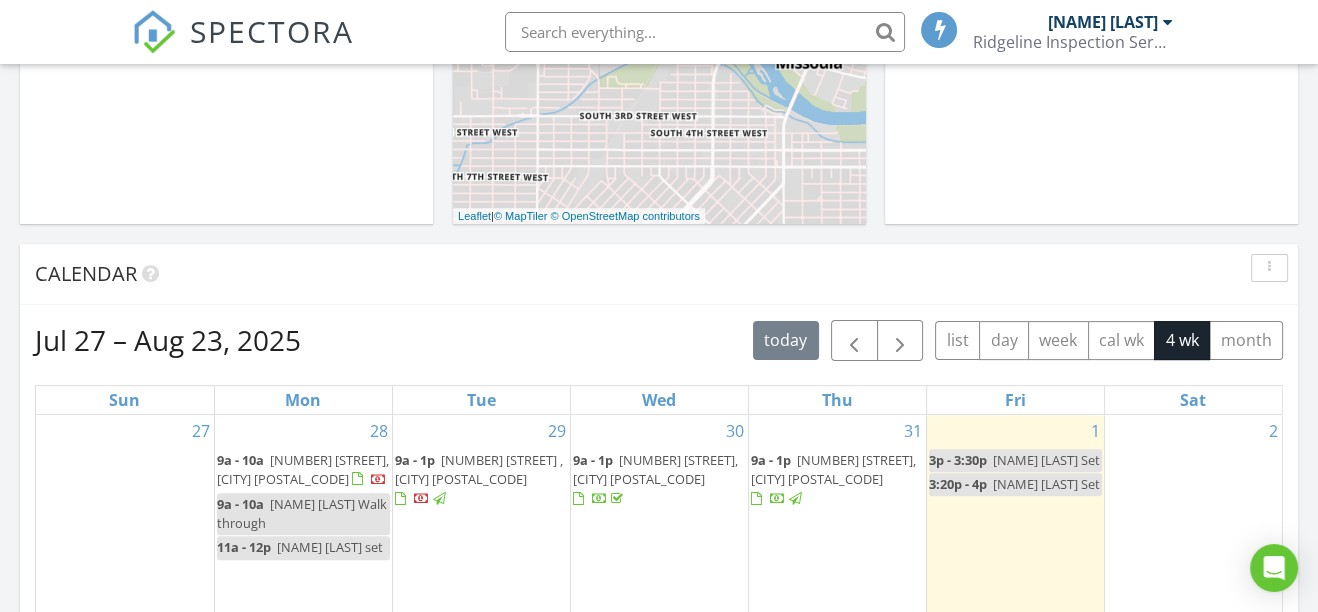 click on "[NUMBER] [STREET], [CITY] [POSTAL_CODE]" at bounding box center [655, 469] 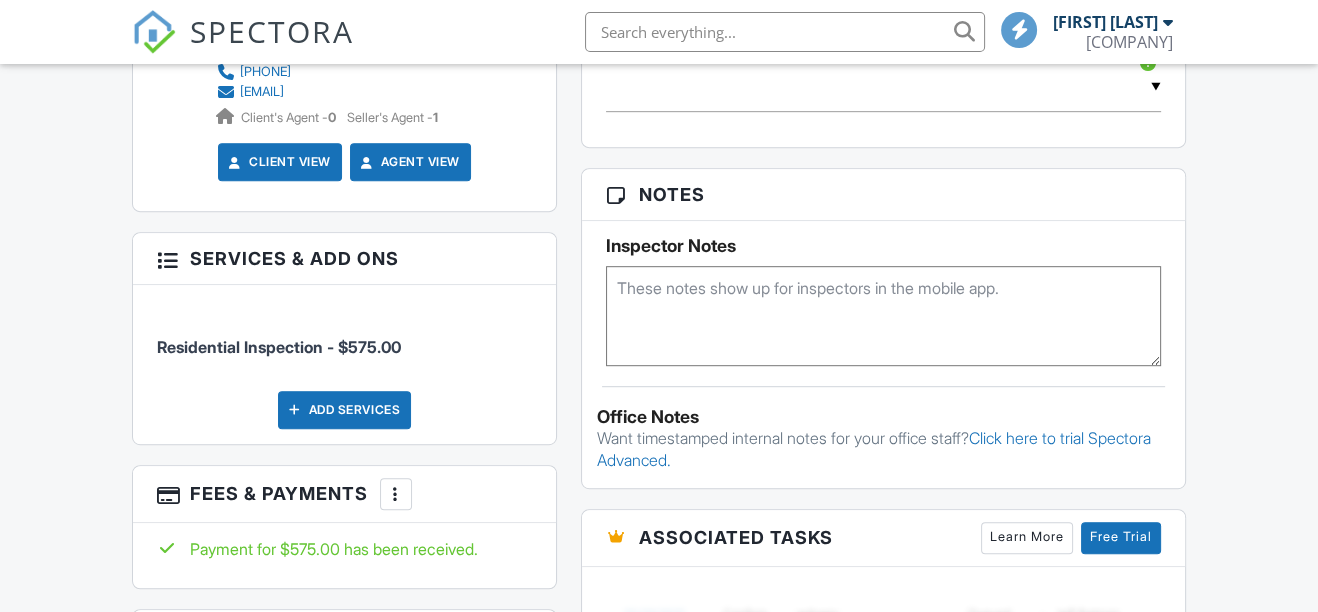 scroll, scrollTop: 1181, scrollLeft: 0, axis: vertical 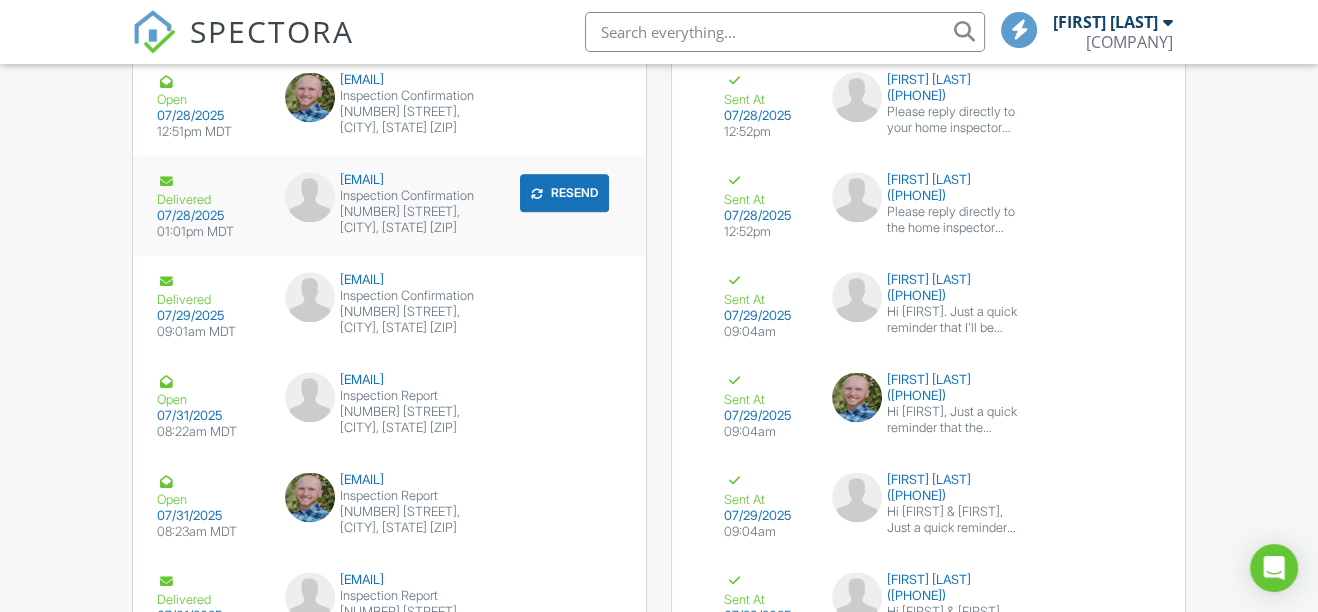 click on "mariah.westre@evrealestate.com" at bounding box center (389, 180) 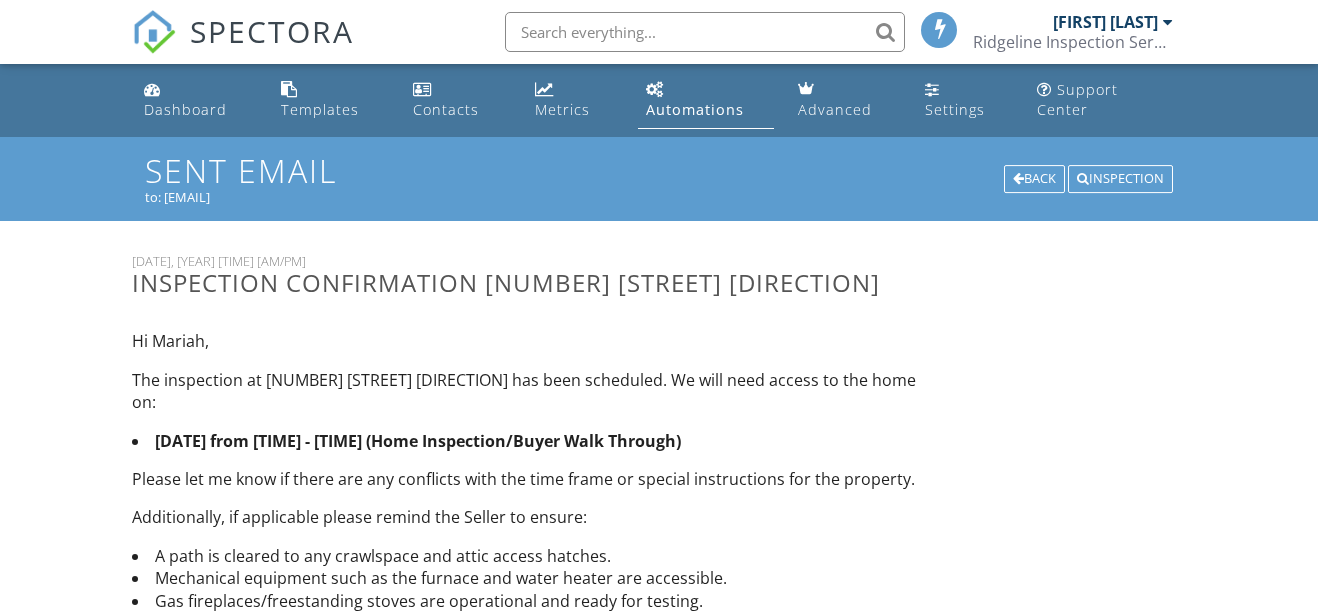 scroll, scrollTop: 0, scrollLeft: 0, axis: both 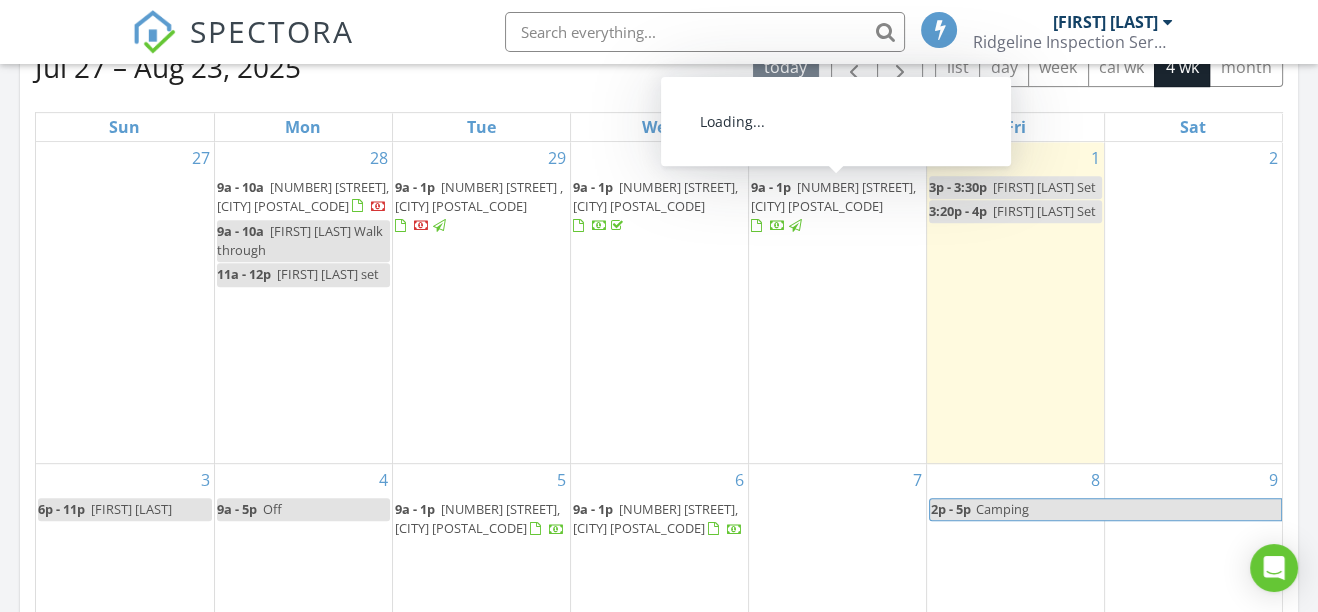 click on "[NUMBER] [STREET], [CITY] [POSTAL_CODE]" at bounding box center (833, 196) 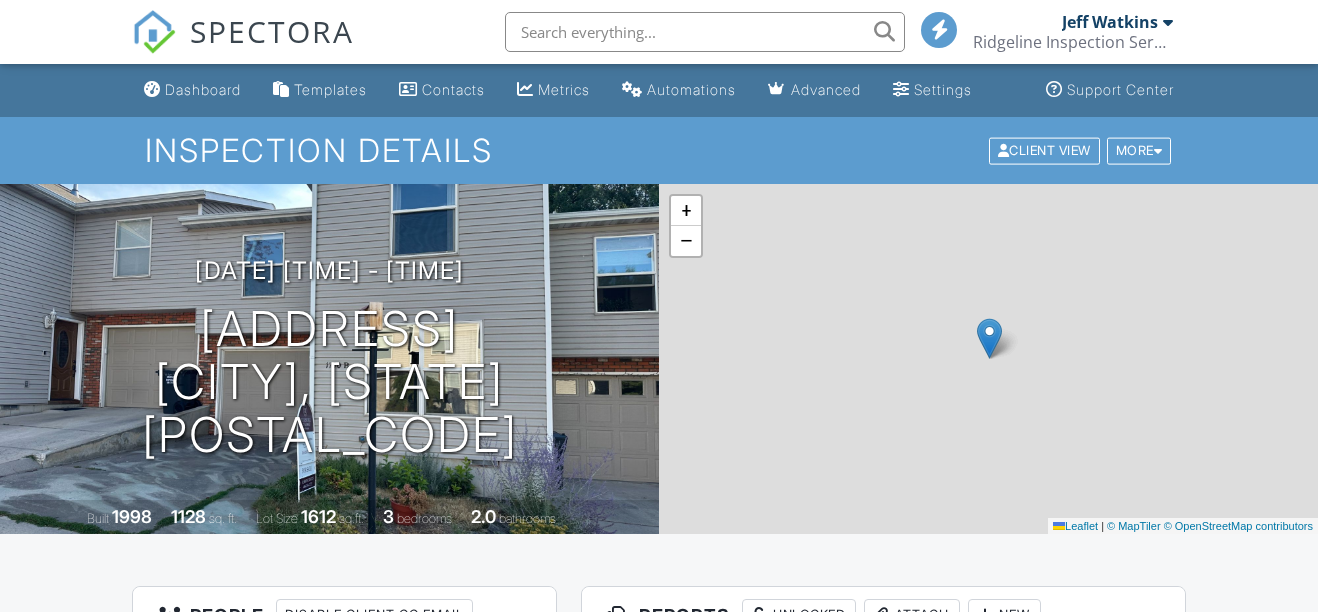 scroll, scrollTop: 181, scrollLeft: 0, axis: vertical 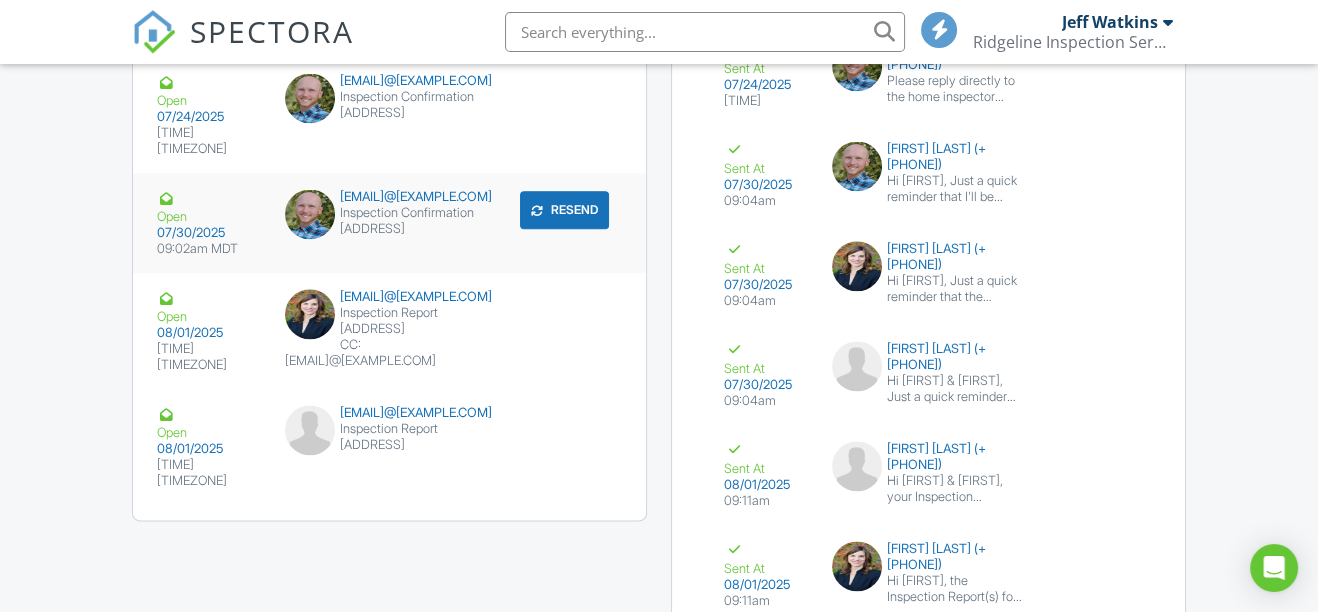 click on "aaron.curtis@bhhsmt.com" at bounding box center (389, 197) 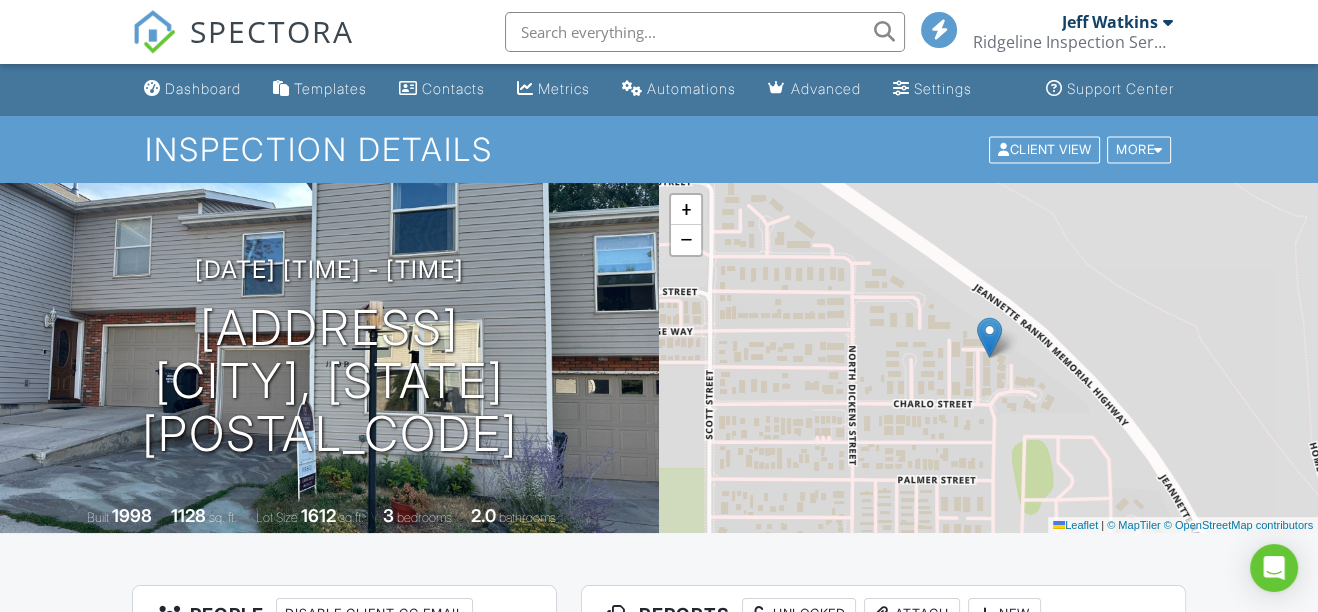 scroll, scrollTop: 0, scrollLeft: 0, axis: both 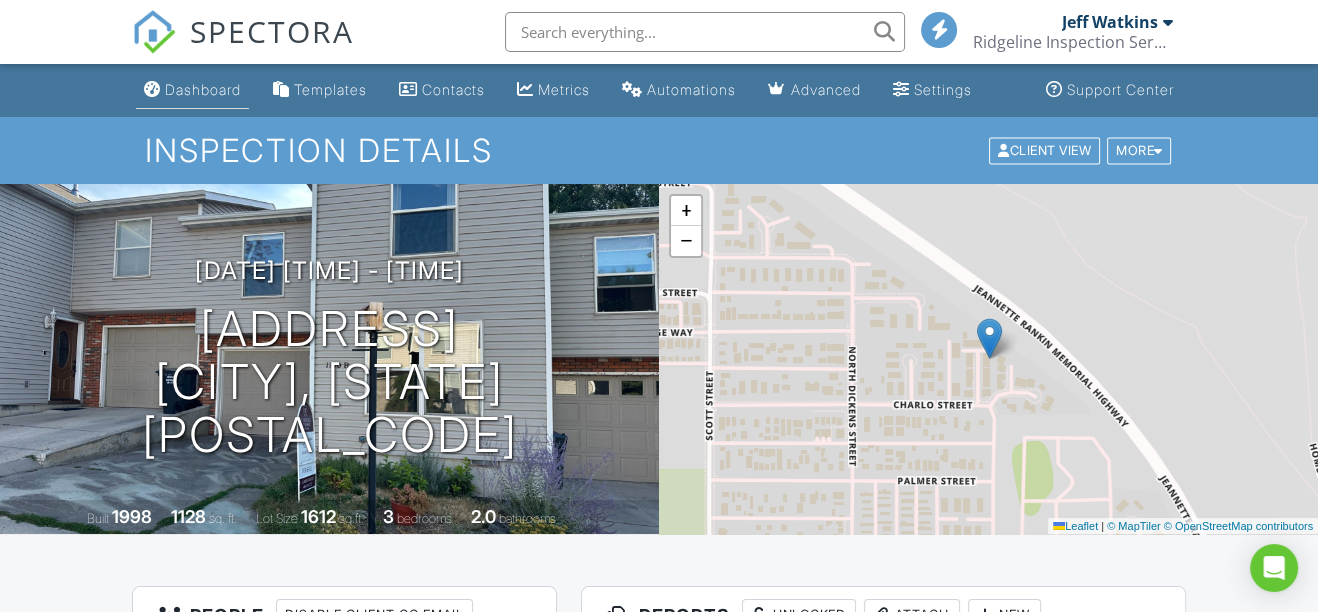 click on "Dashboard" at bounding box center [203, 89] 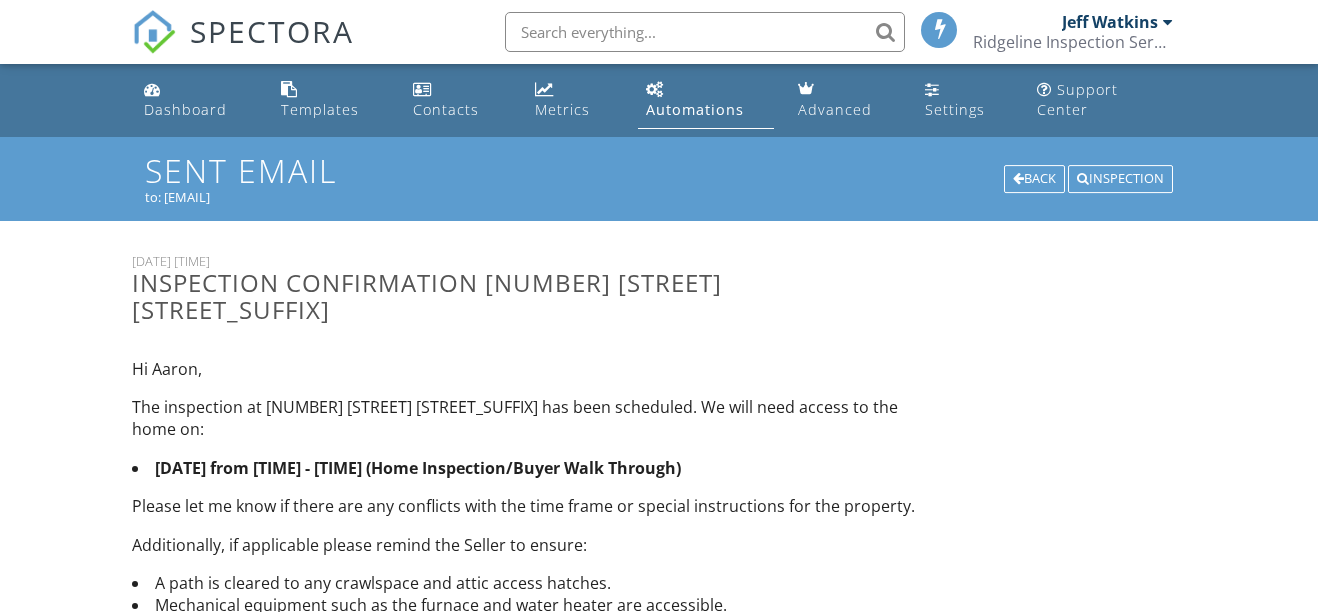 scroll, scrollTop: 0, scrollLeft: 0, axis: both 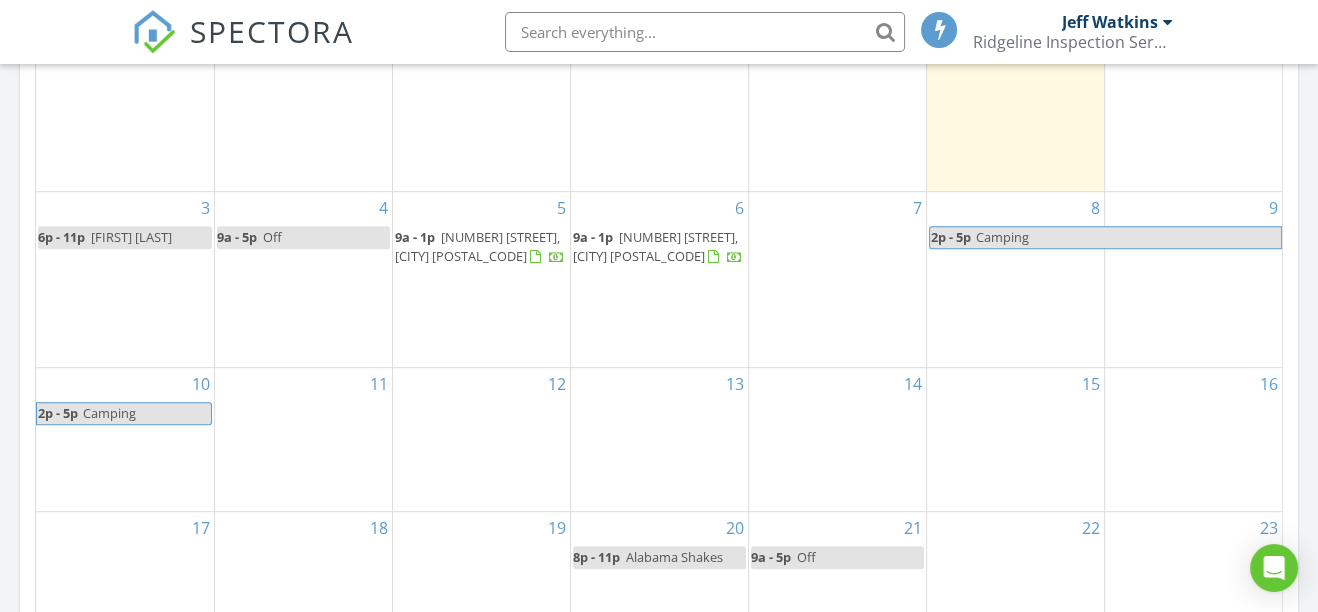 click on "[NUMBER] [STREET], [CITY] [POSTAL_CODE]" at bounding box center [655, 246] 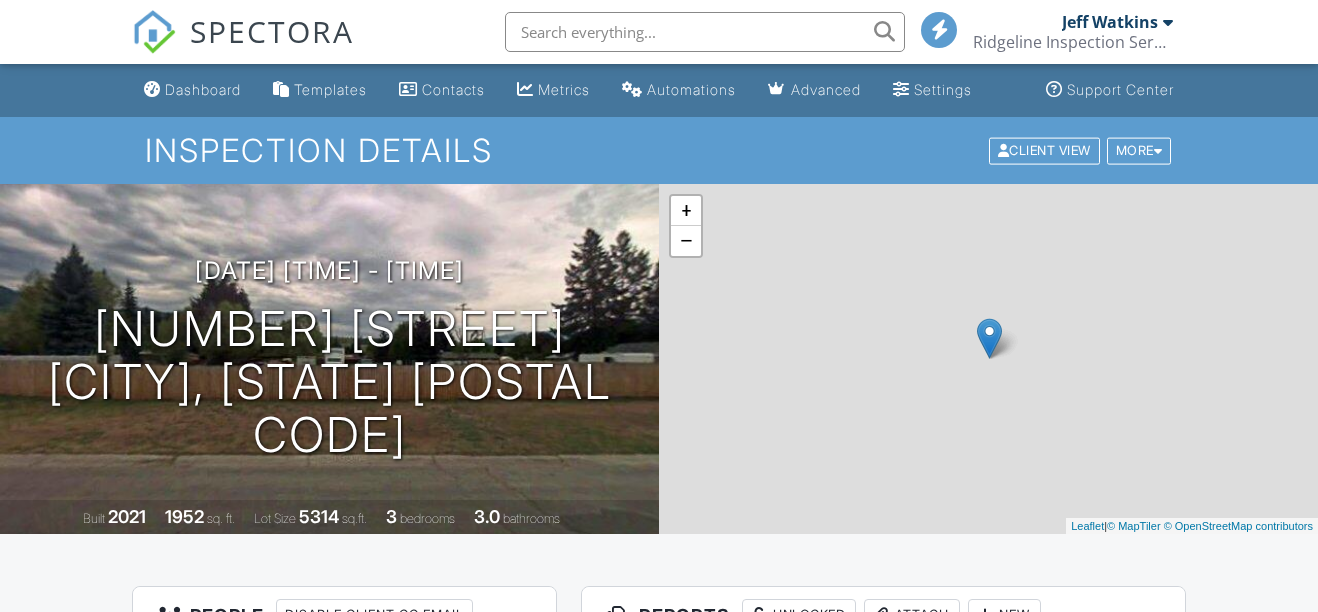 scroll, scrollTop: 363, scrollLeft: 0, axis: vertical 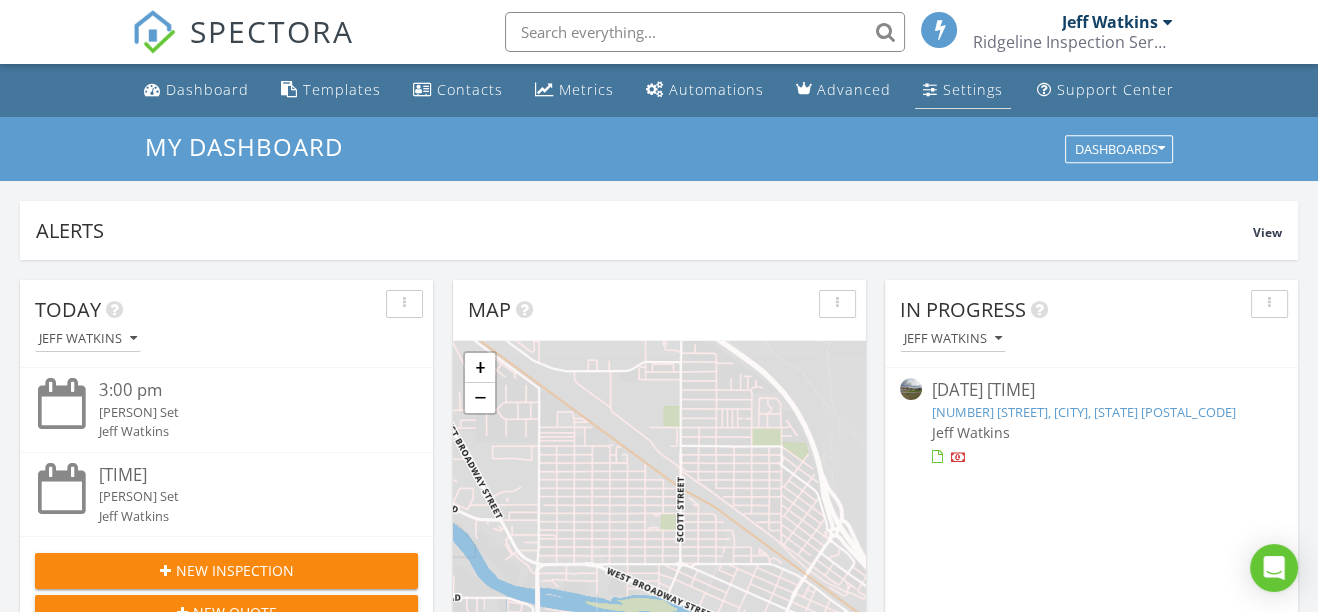 click on "Settings" at bounding box center (963, 90) 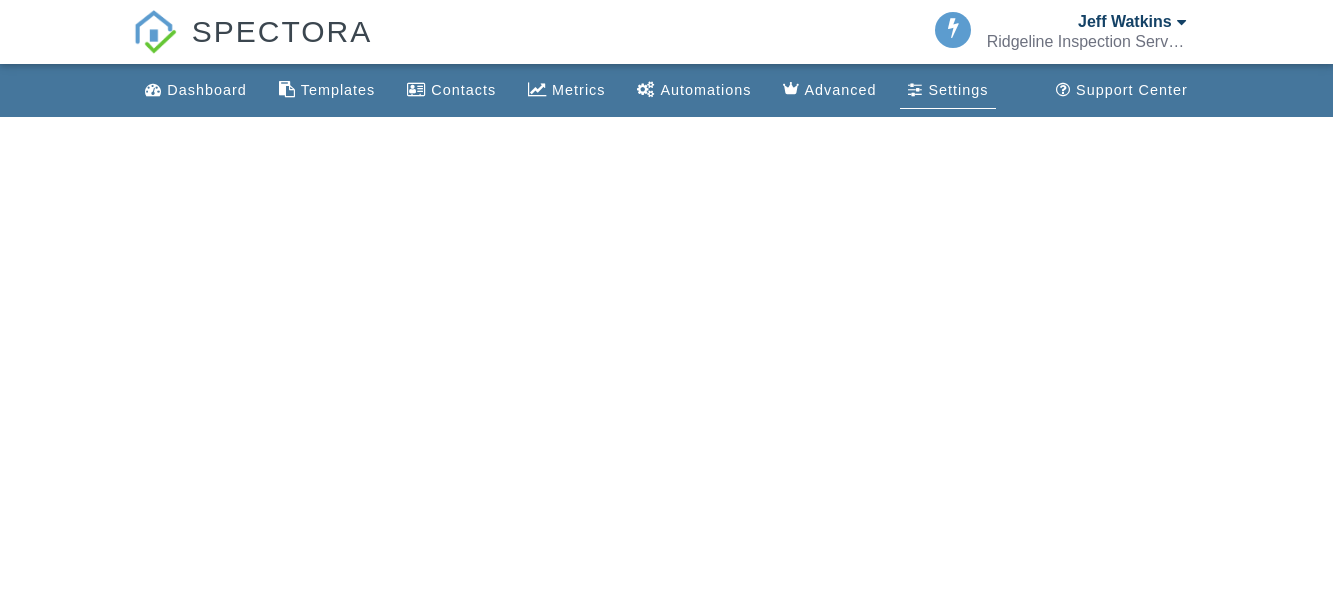 scroll, scrollTop: 0, scrollLeft: 0, axis: both 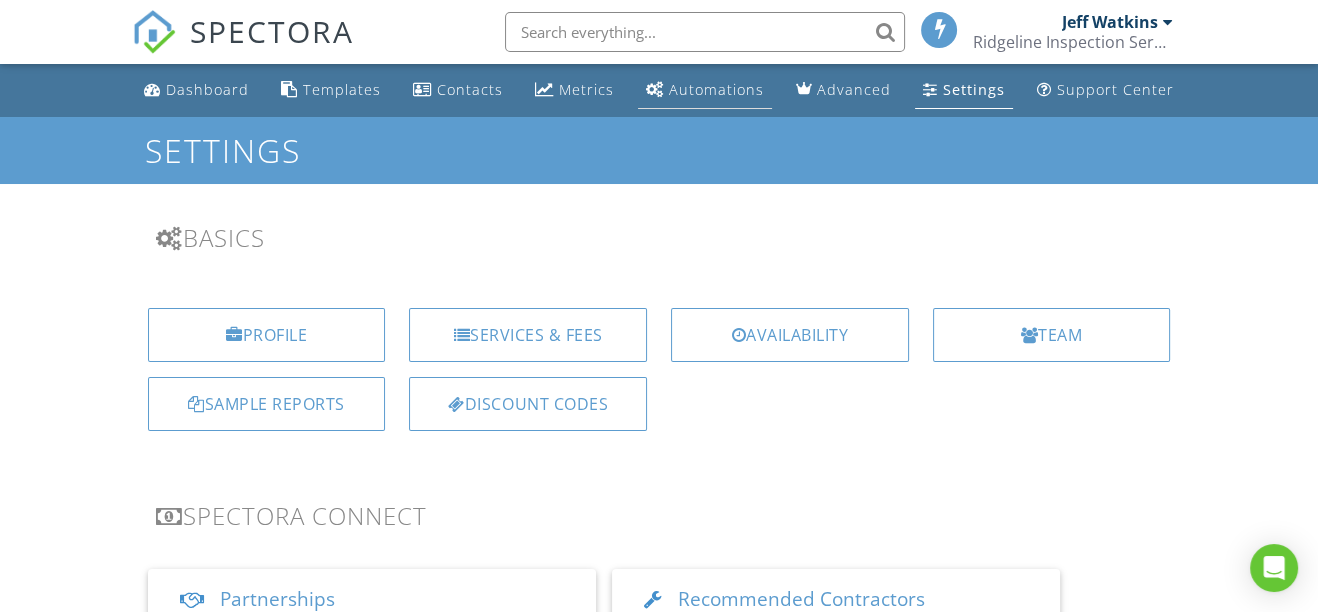 click on "Automations" at bounding box center [716, 89] 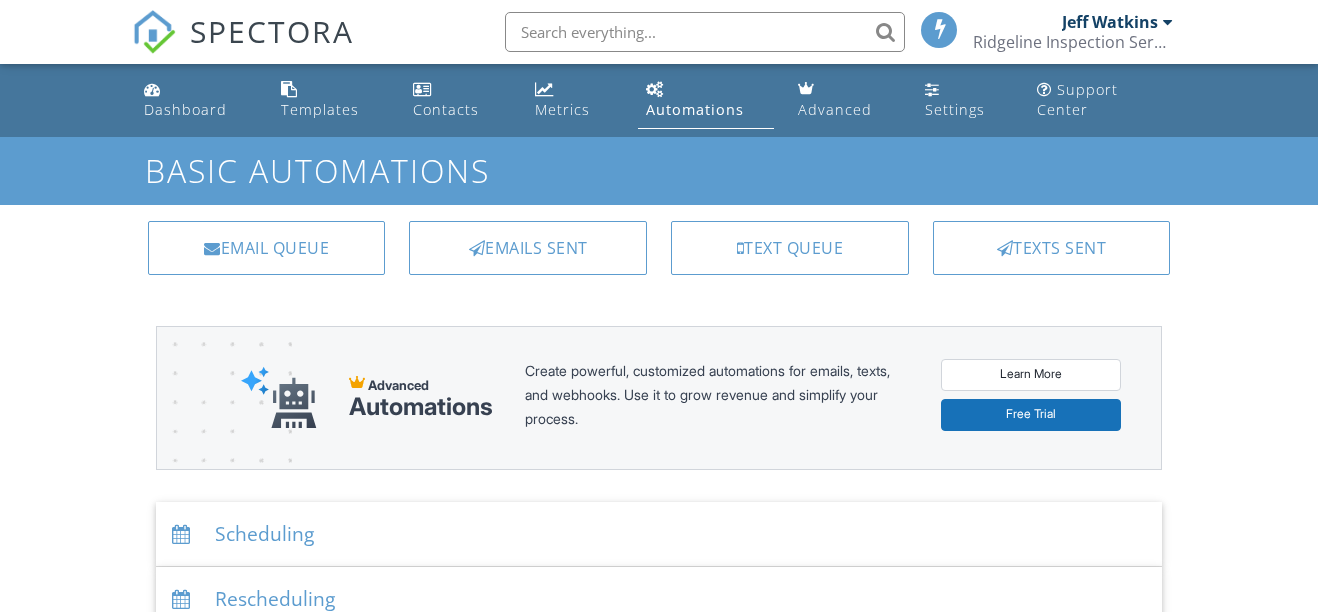 scroll, scrollTop: 0, scrollLeft: 0, axis: both 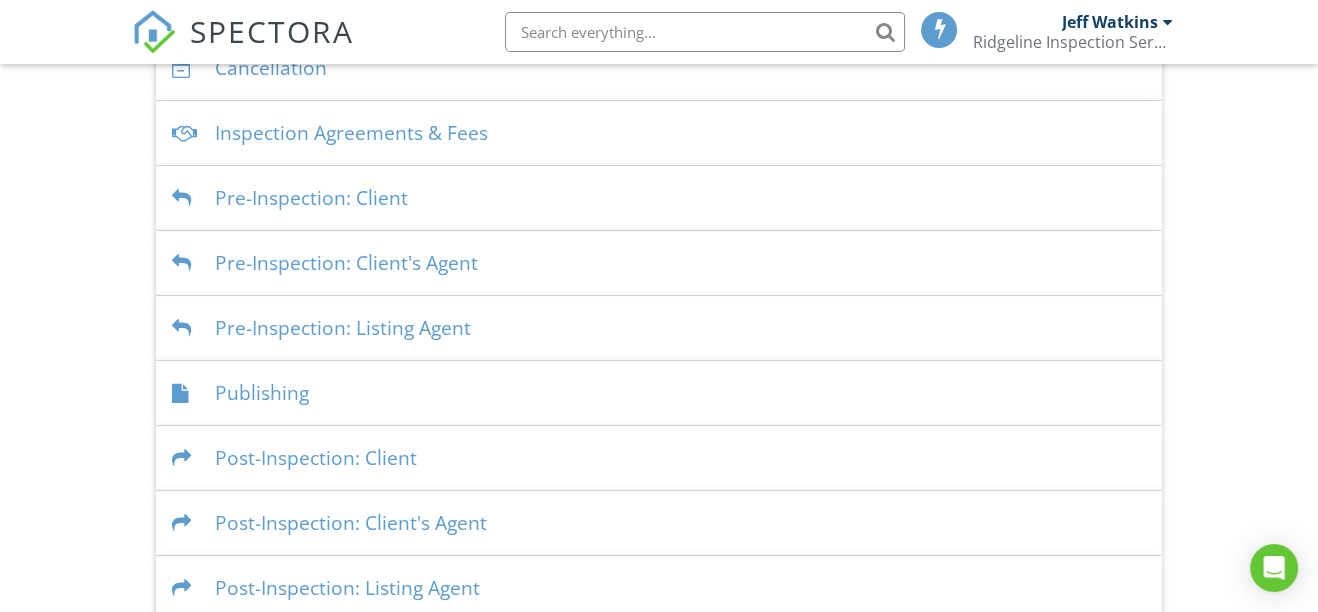 click on "Pre-Inspection: Listing Agent" at bounding box center (659, 328) 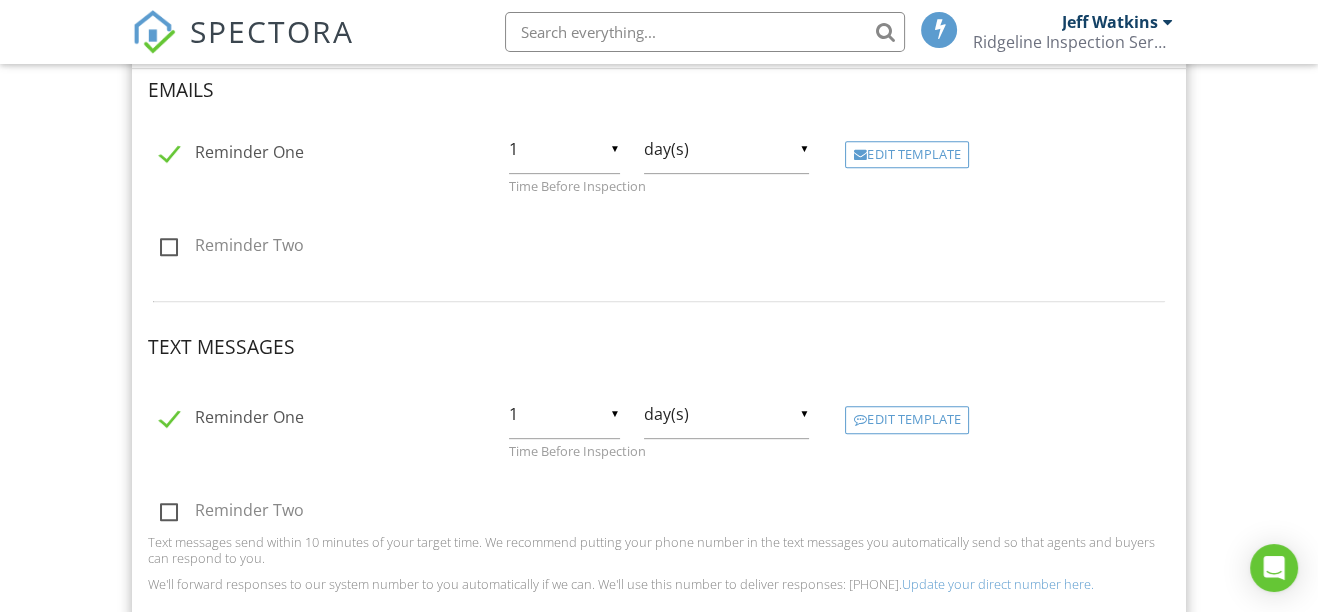 scroll, scrollTop: 814, scrollLeft: 0, axis: vertical 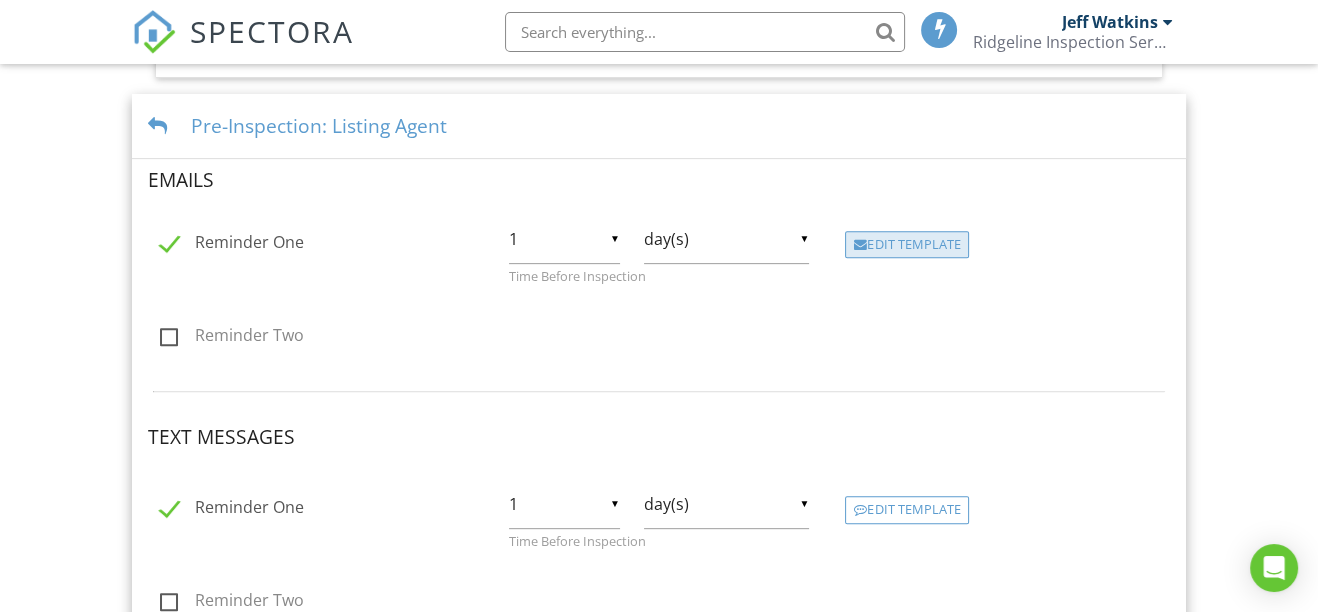 click on "Edit Template" at bounding box center [907, 245] 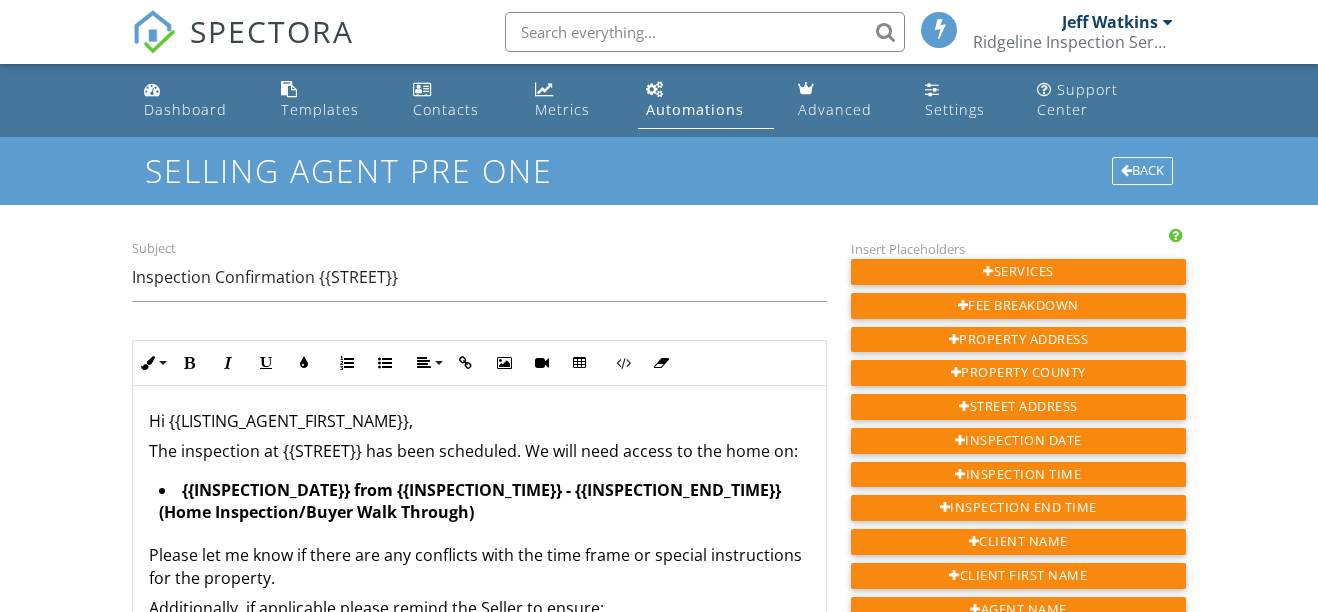 scroll, scrollTop: 0, scrollLeft: 0, axis: both 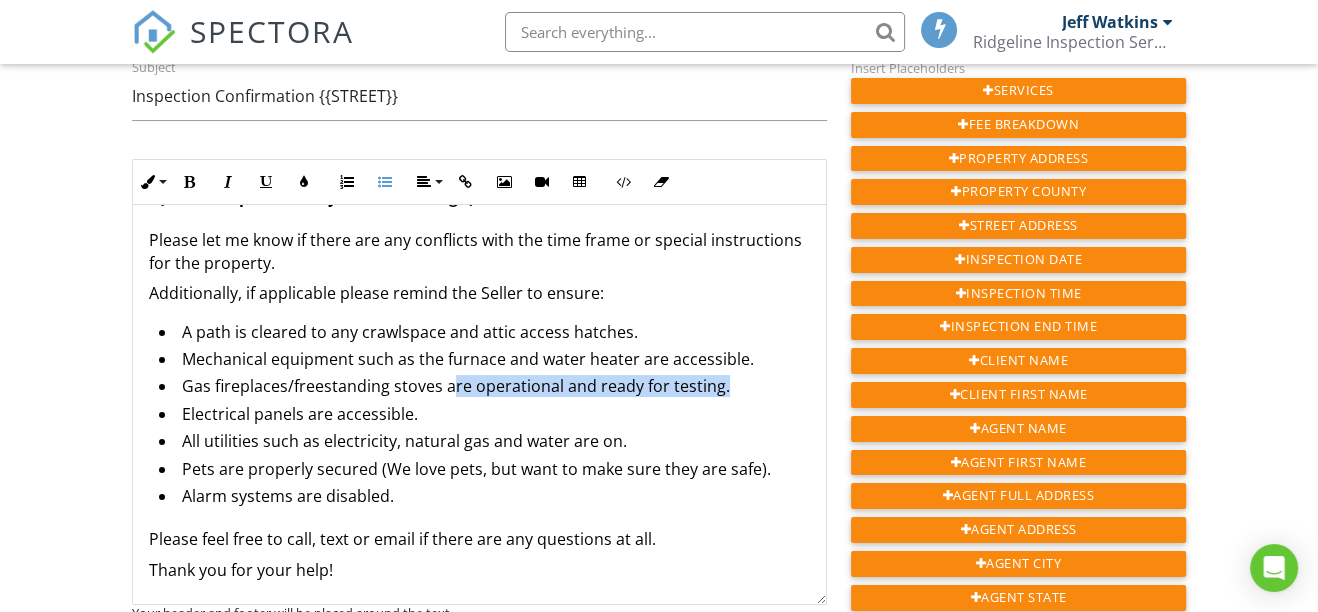 drag, startPoint x: 445, startPoint y: 366, endPoint x: 716, endPoint y: 370, distance: 271.0295 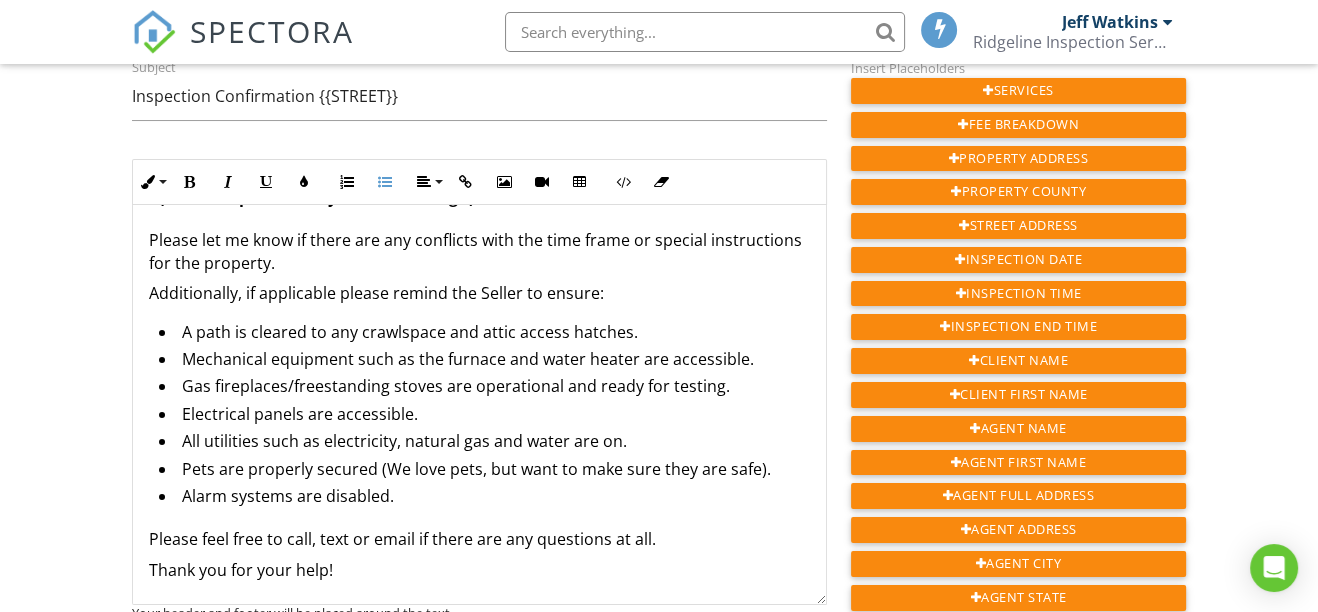 click on "Gas fireplaces/freestanding stoves are operational and ready for testing." at bounding box center (484, 388) 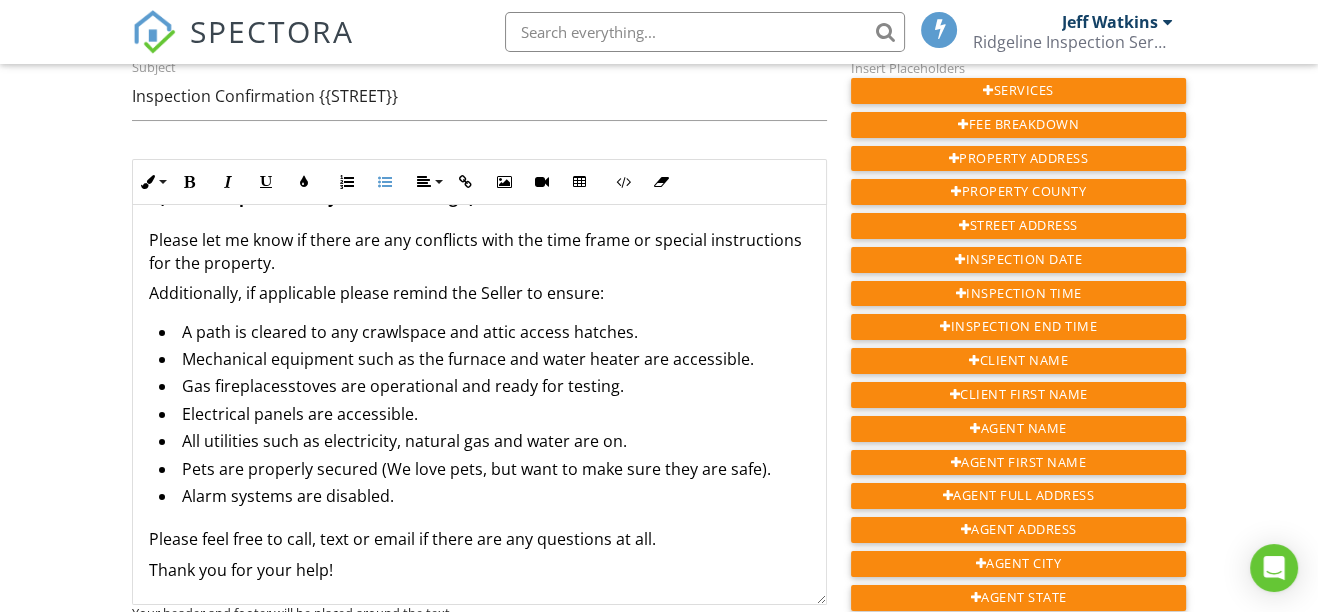 type 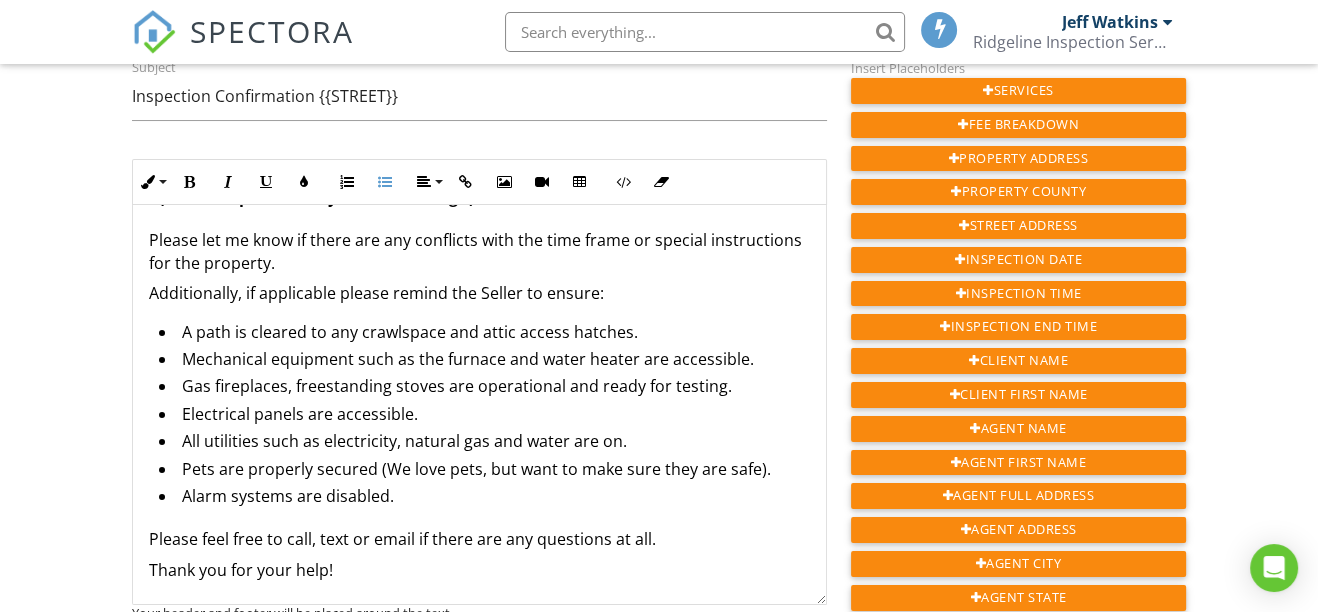 click on "Gas fireplaces, freestanding stoves are operational and ready for testing." at bounding box center [484, 388] 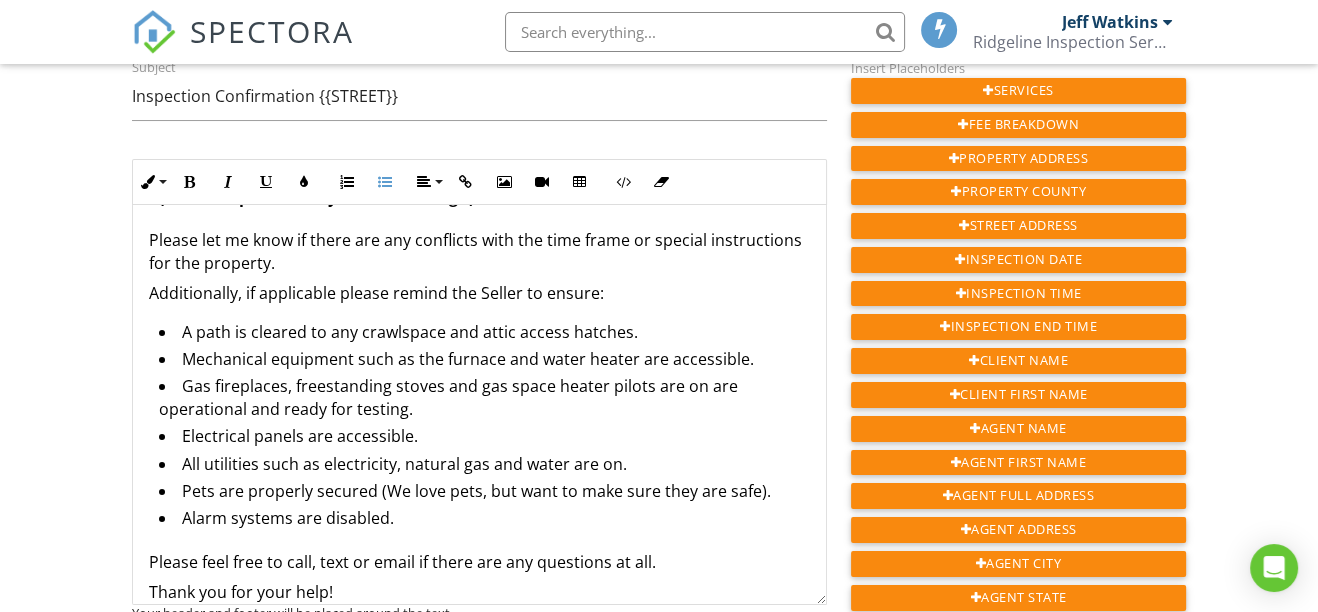 click on "Gas fireplaces, freestanding stoves and gas space heater pilots are on are operational and ready for testing." at bounding box center [484, 400] 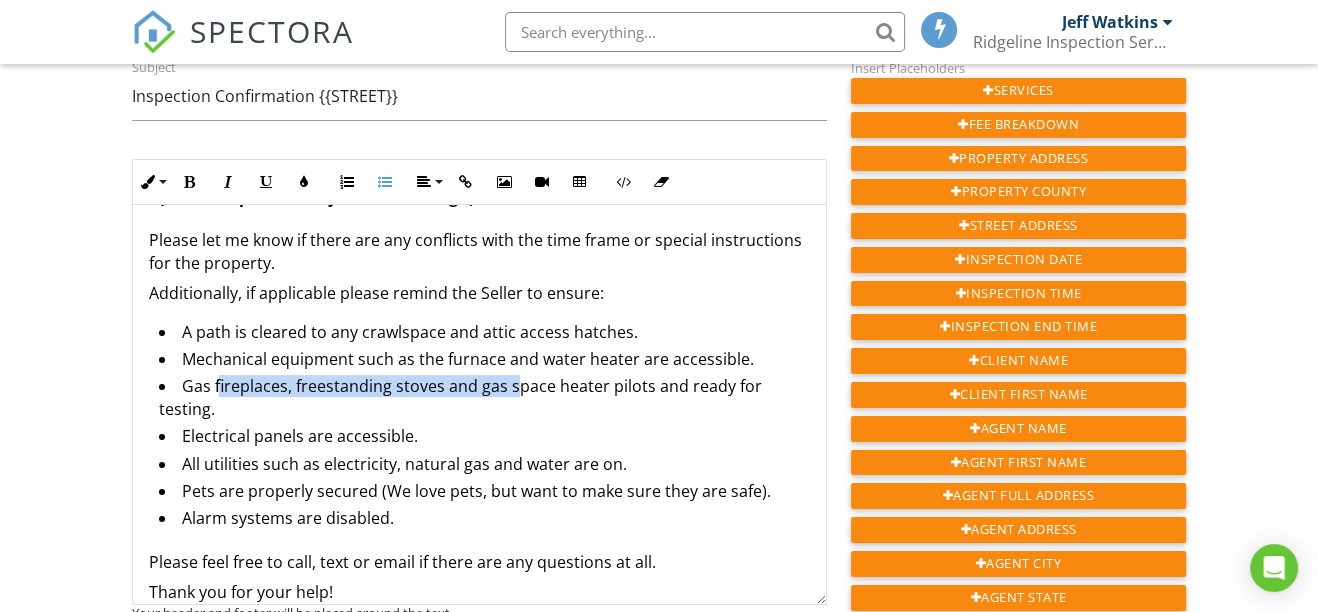 drag, startPoint x: 510, startPoint y: 363, endPoint x: 218, endPoint y: 361, distance: 292.00684 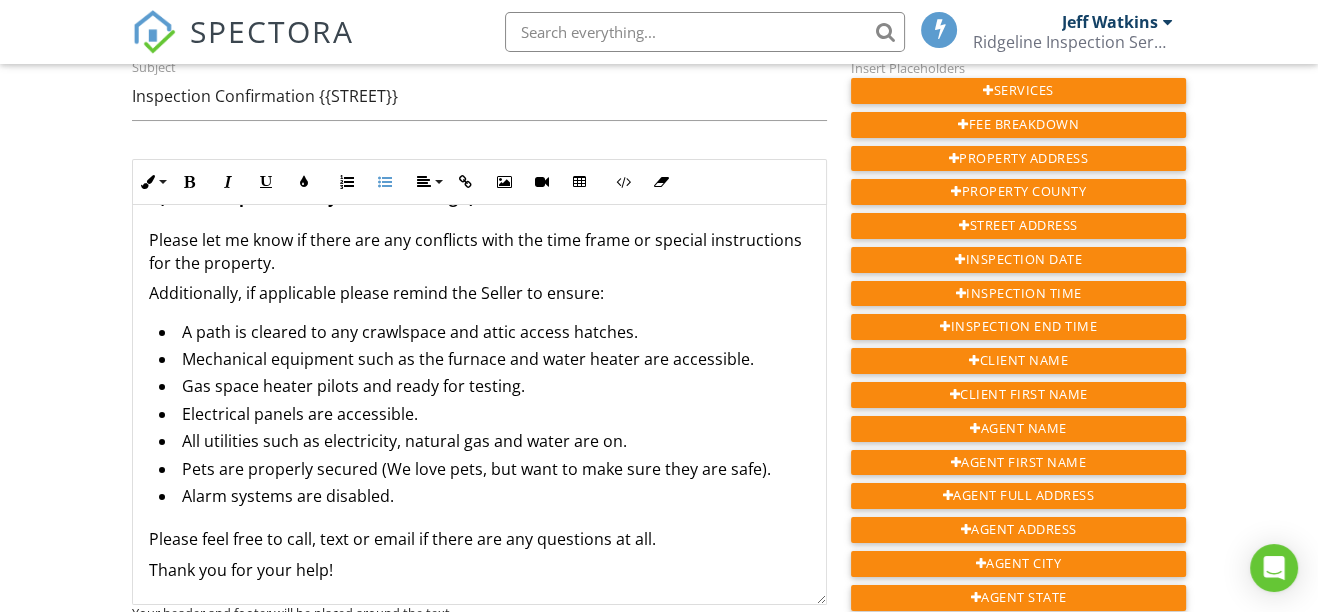click on "Gas space heater pilots and ready for testing." at bounding box center [484, 388] 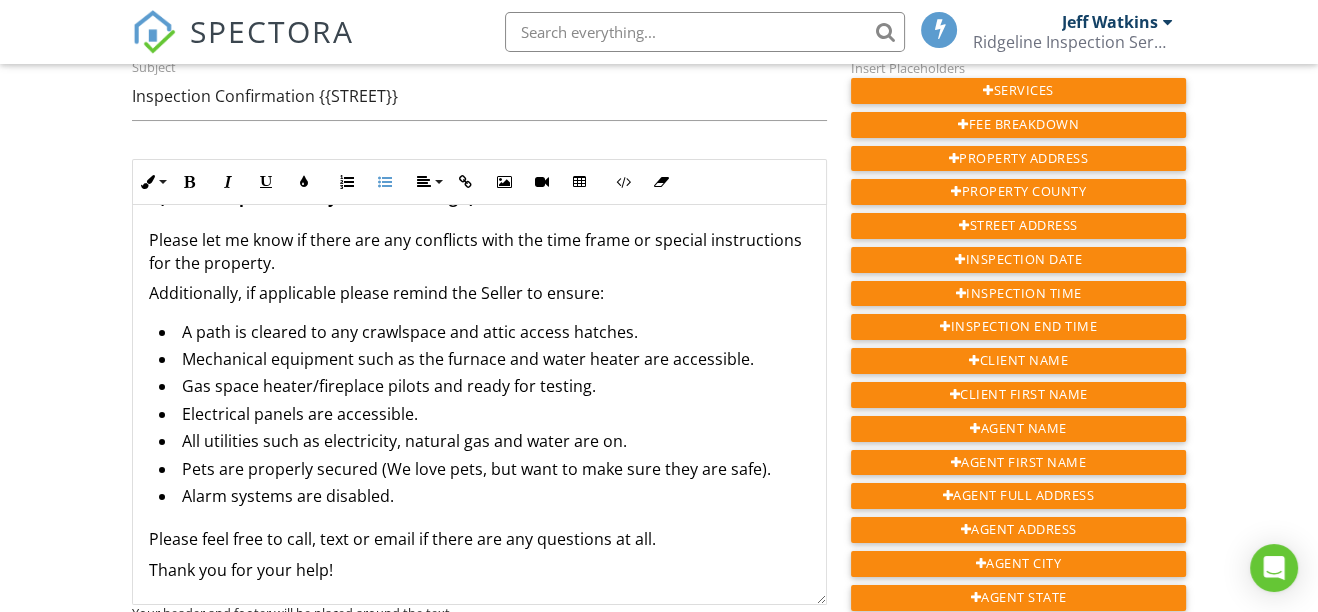 click on "Gas space heater/fireplace pilots and ready for testing." at bounding box center [484, 388] 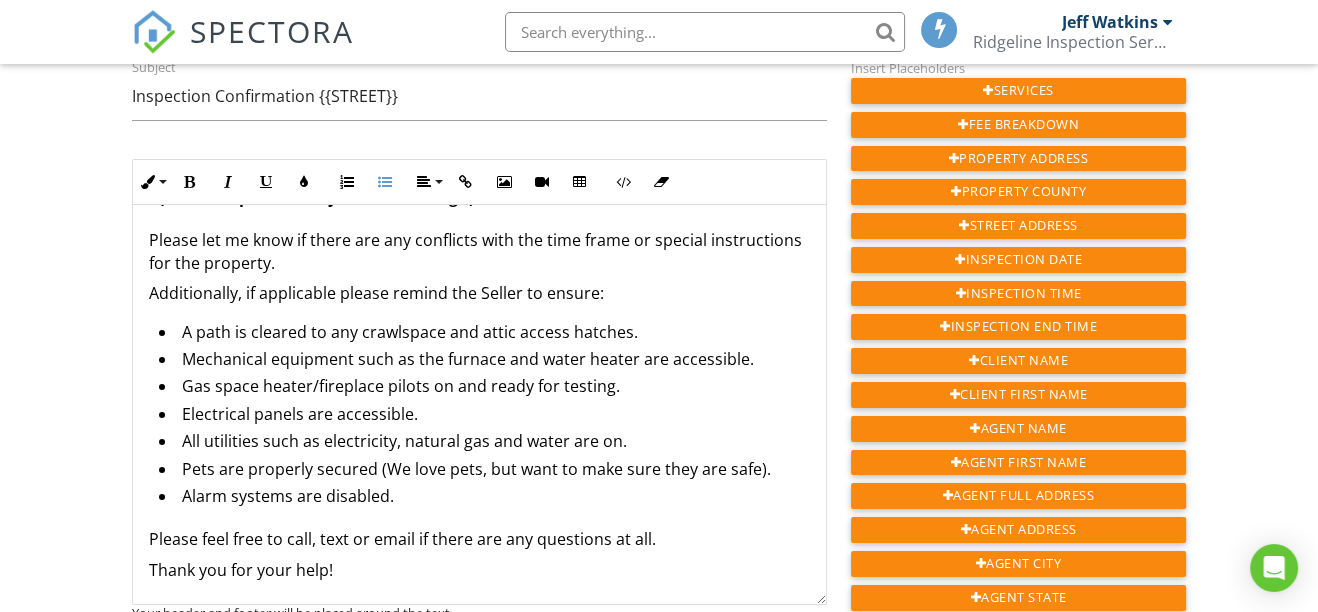 click on "Gas space heater/fireplace pilots on and ready for testing." at bounding box center [484, 388] 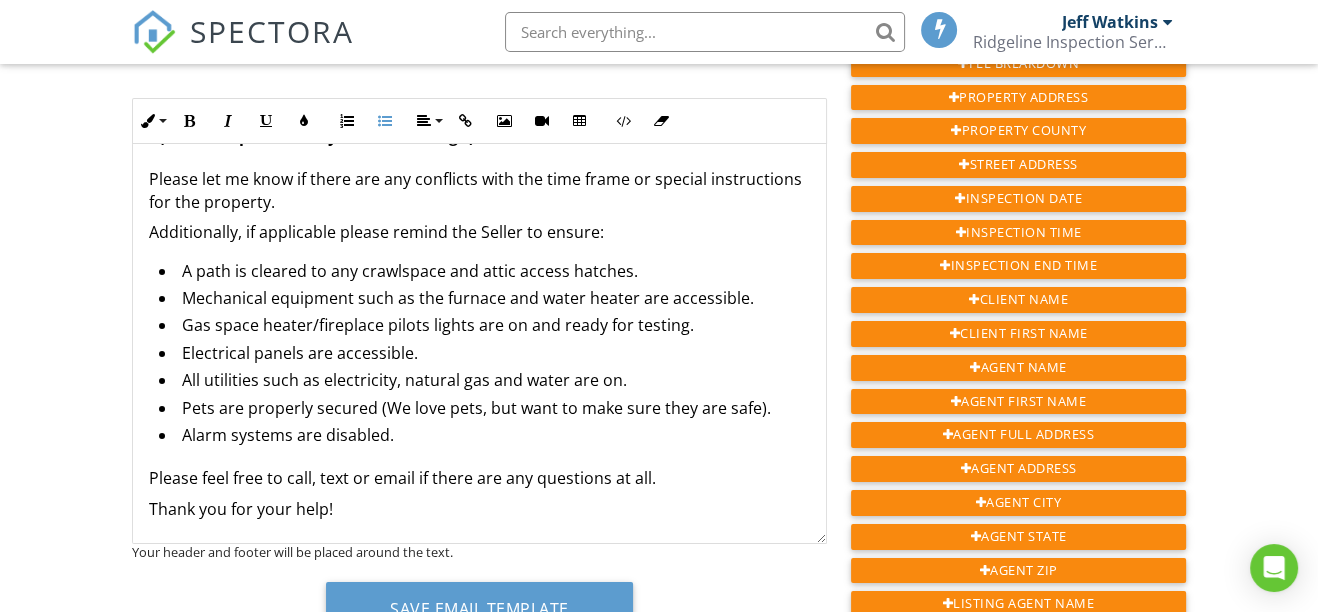 scroll, scrollTop: 272, scrollLeft: 0, axis: vertical 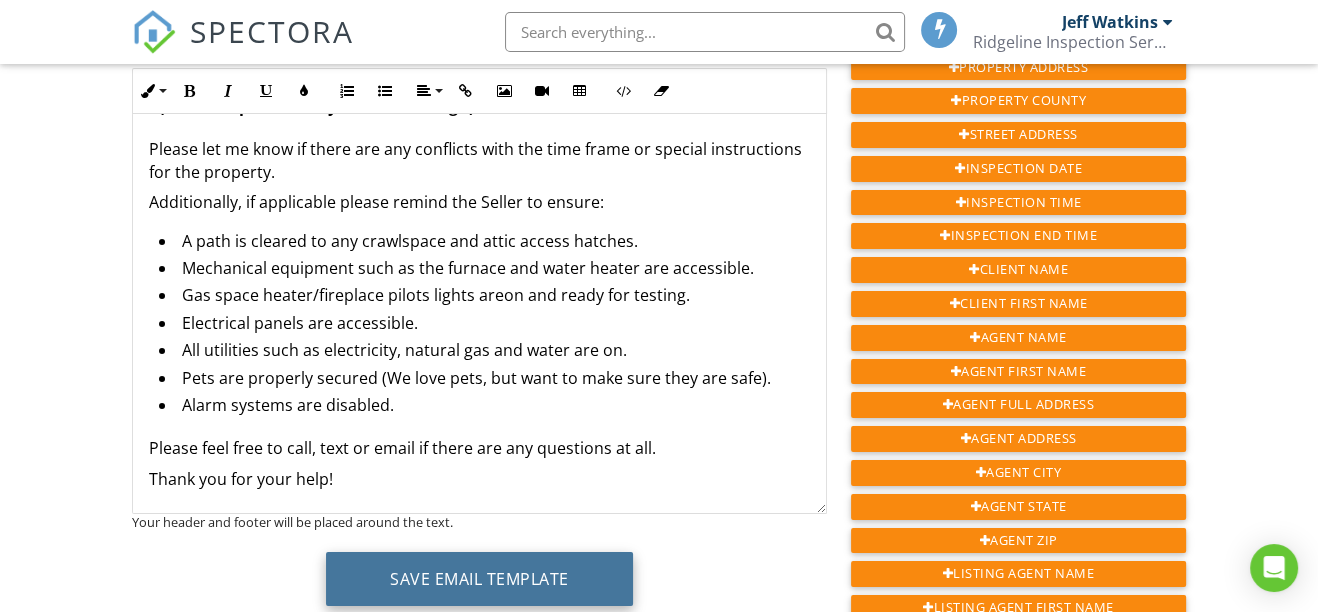 click on "Save Email Template" at bounding box center [479, 579] 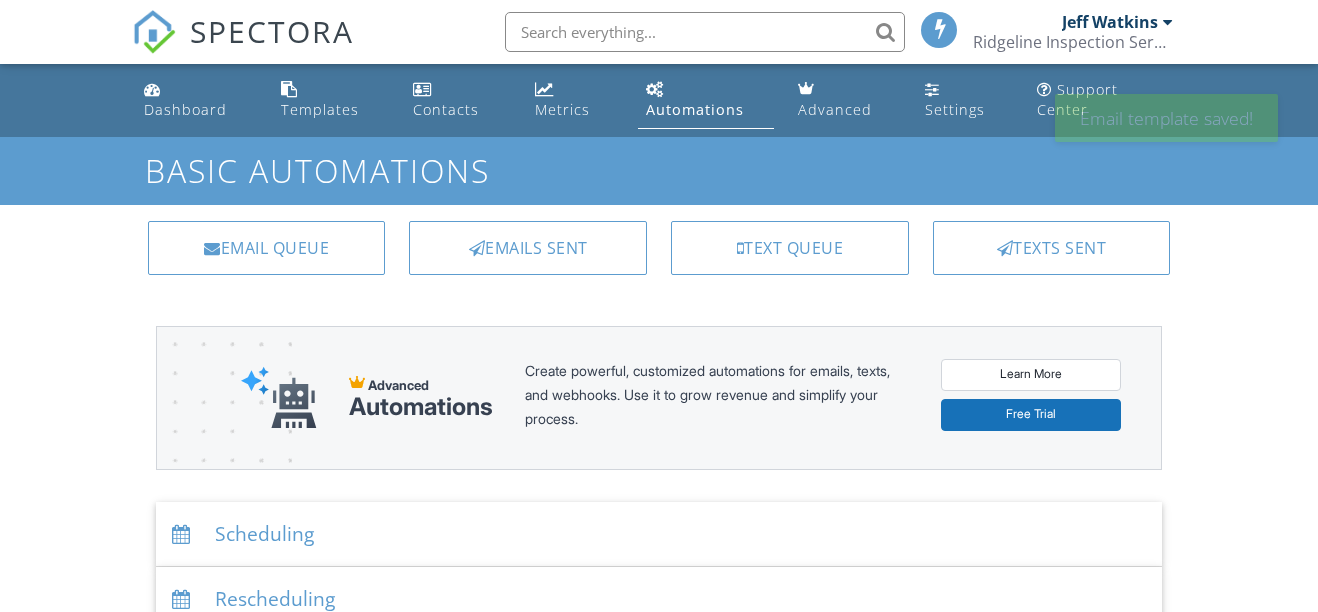 scroll, scrollTop: 0, scrollLeft: 0, axis: both 